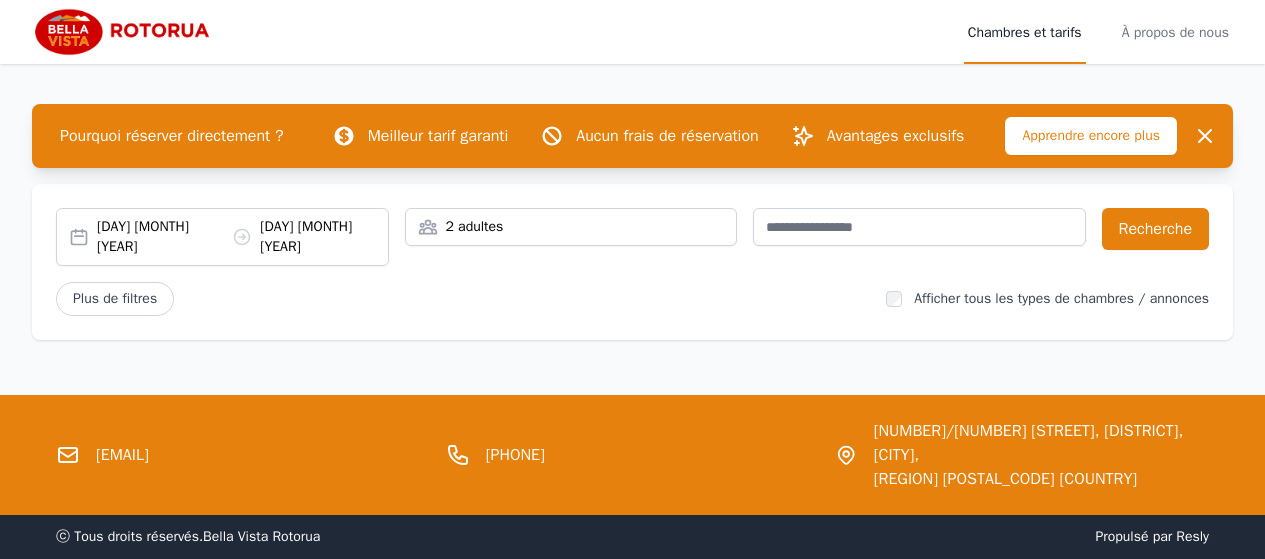 scroll, scrollTop: 0, scrollLeft: 0, axis: both 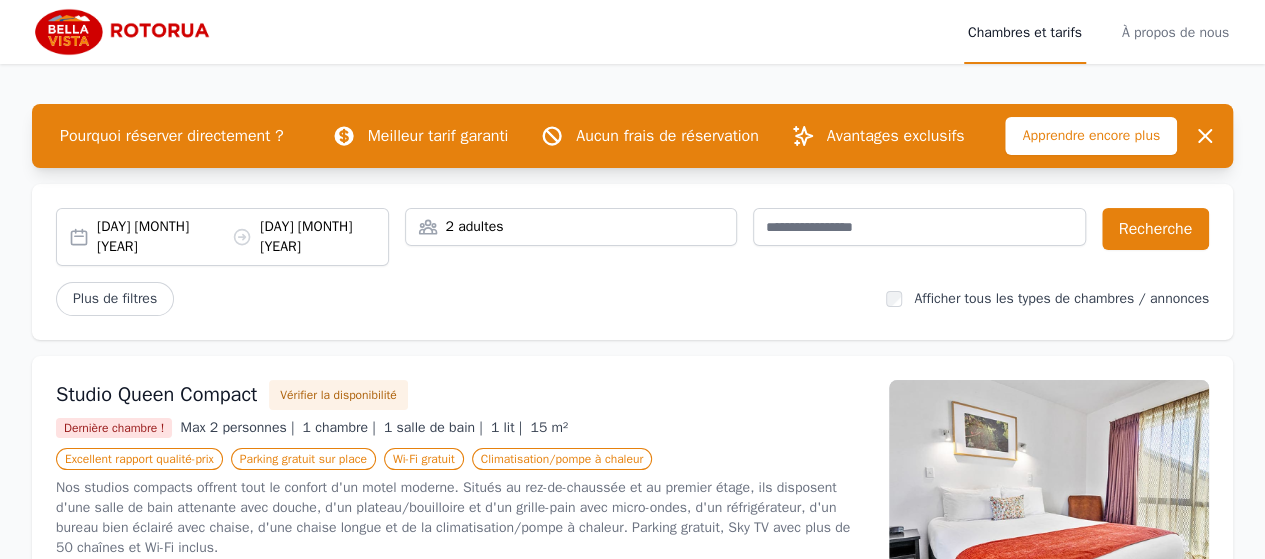 click on "09 août 2025" at bounding box center [145, 236] 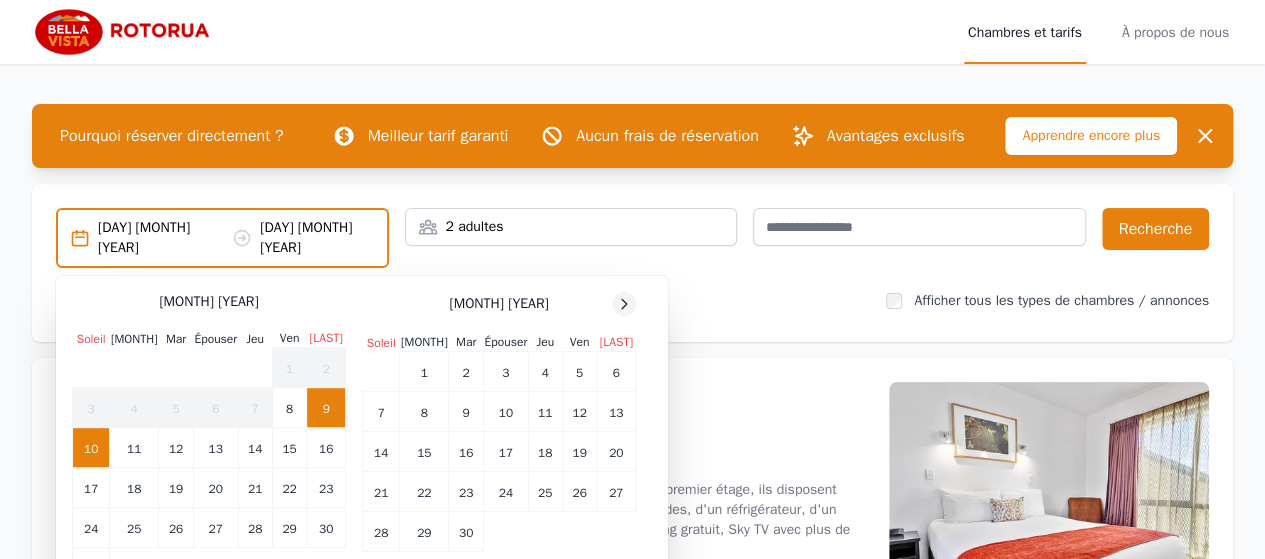 click 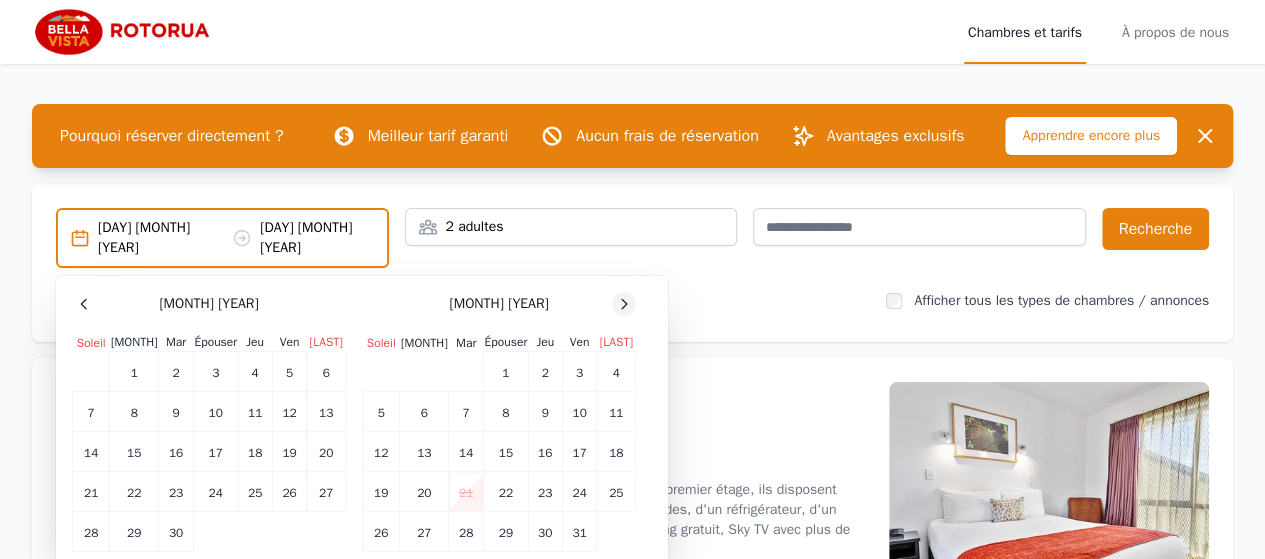 click 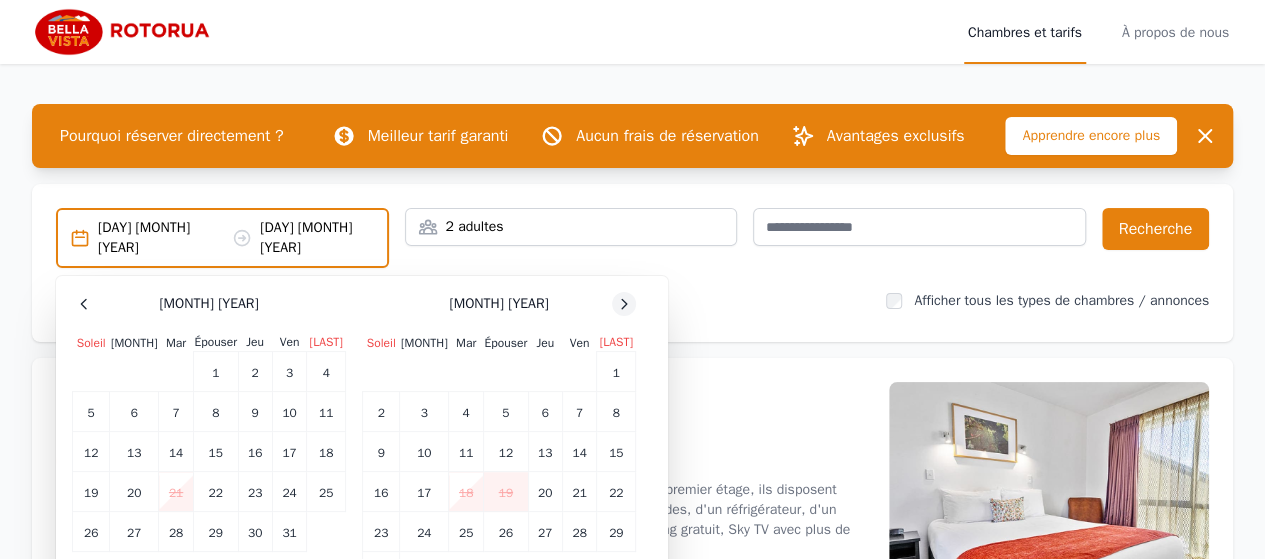 click 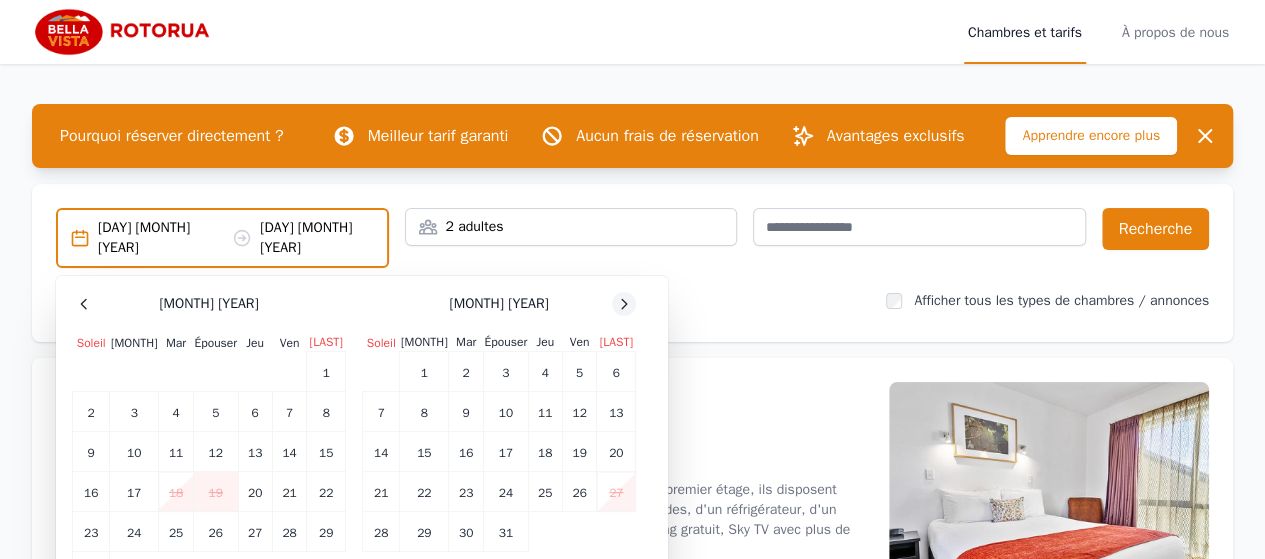 click 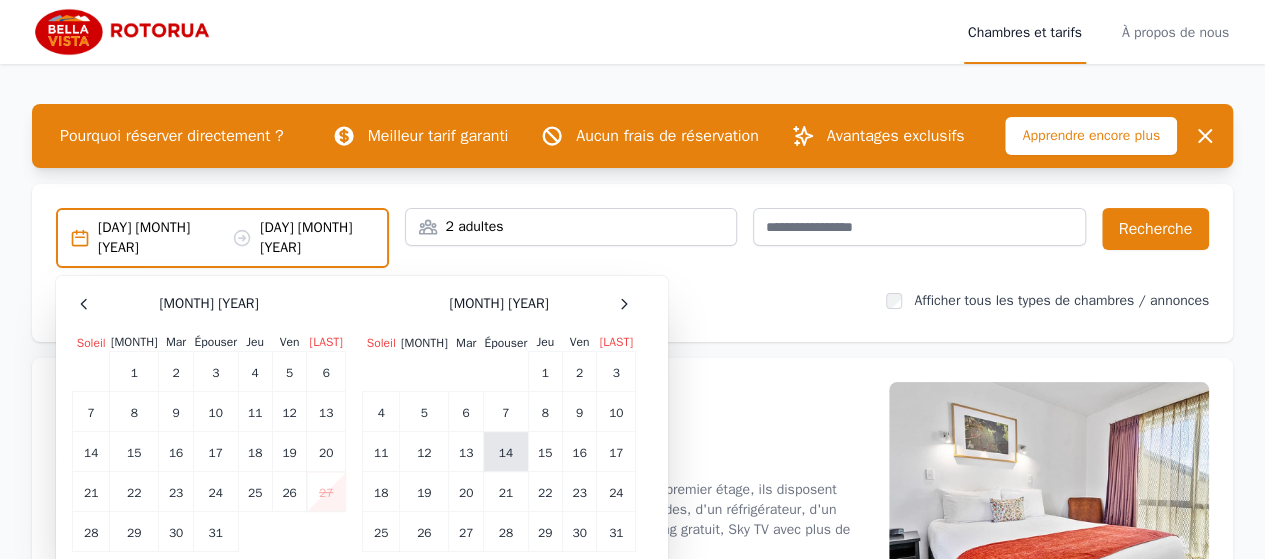 click on "14" at bounding box center (506, 453) 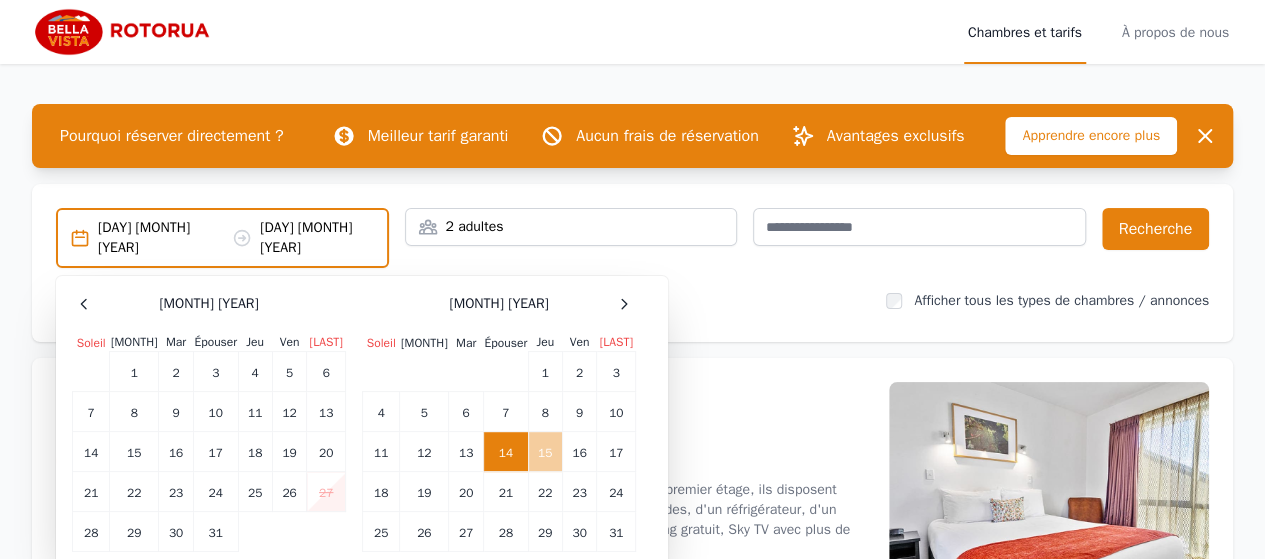 click on "15" at bounding box center [545, 453] 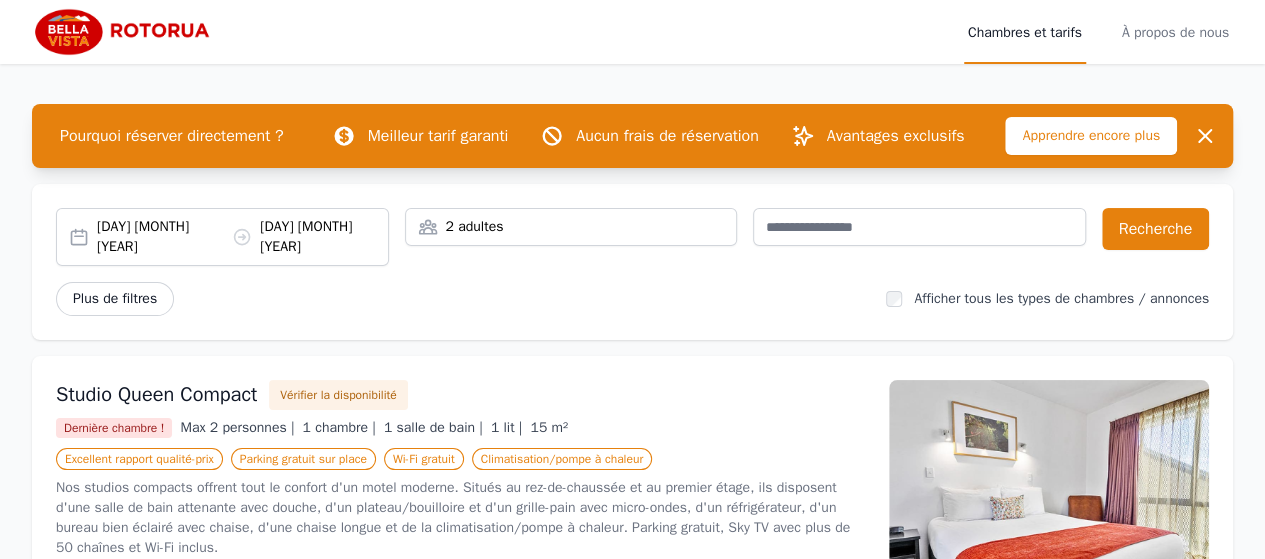 click on "Plus de filtres" at bounding box center [115, 298] 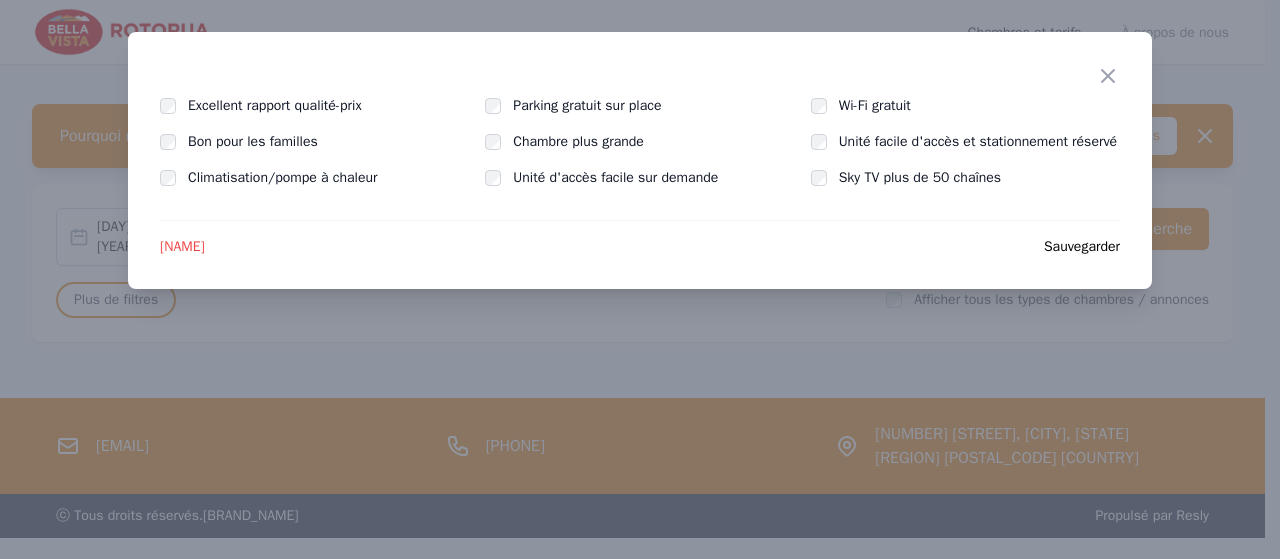 click on "Sauvegarder" at bounding box center [1082, 246] 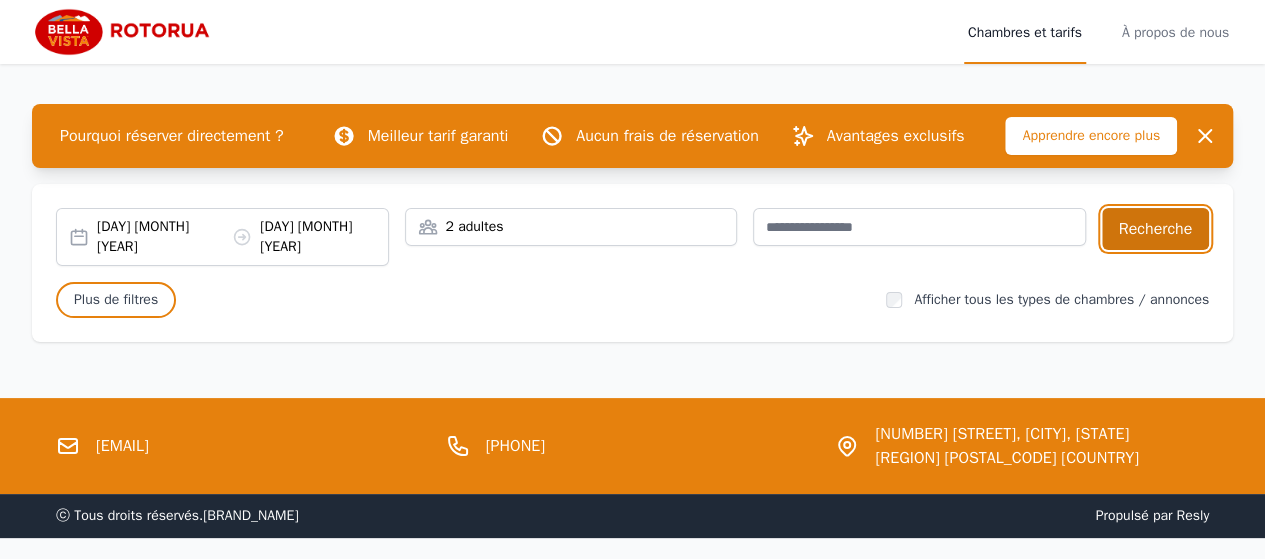 click on "Recherche" at bounding box center [1155, 229] 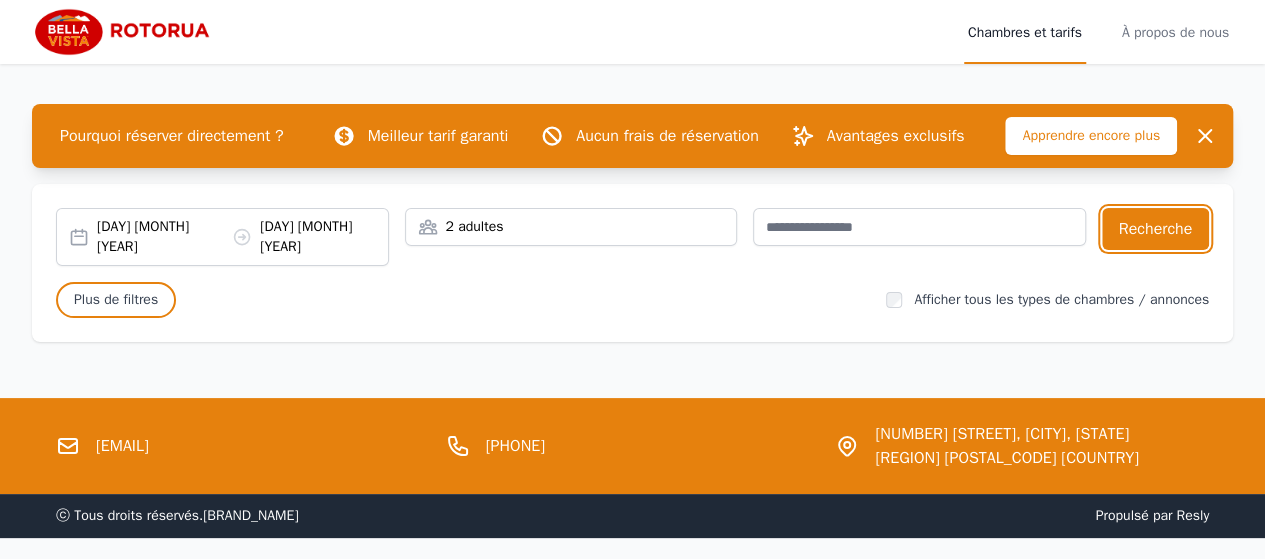 click on "09 août 2025 10 août 2025" at bounding box center [222, 237] 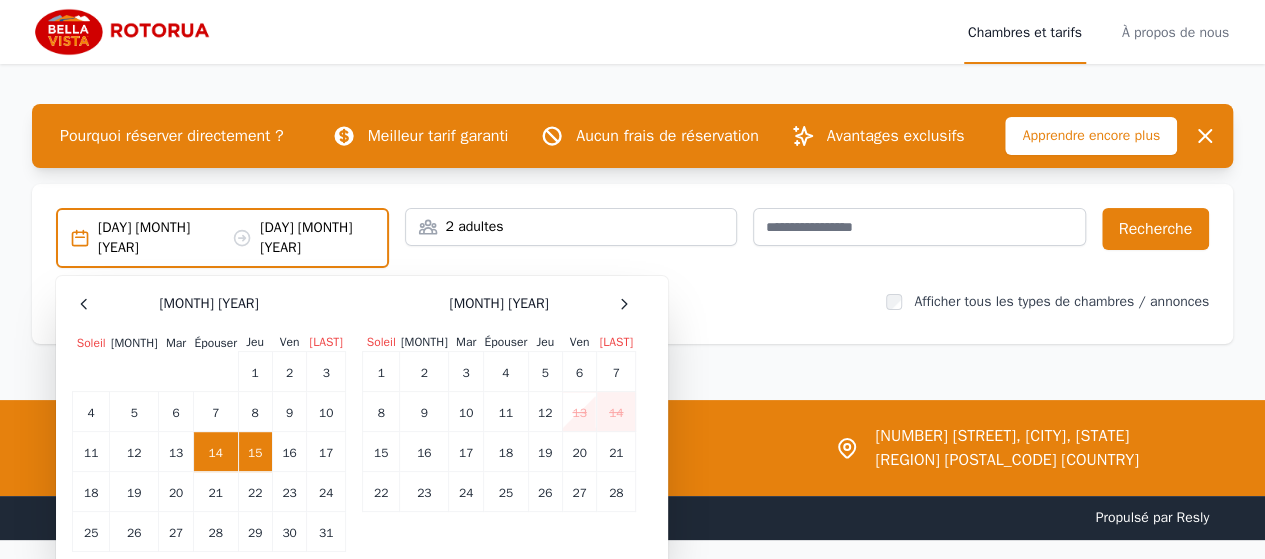 click on "14" at bounding box center [215, 452] 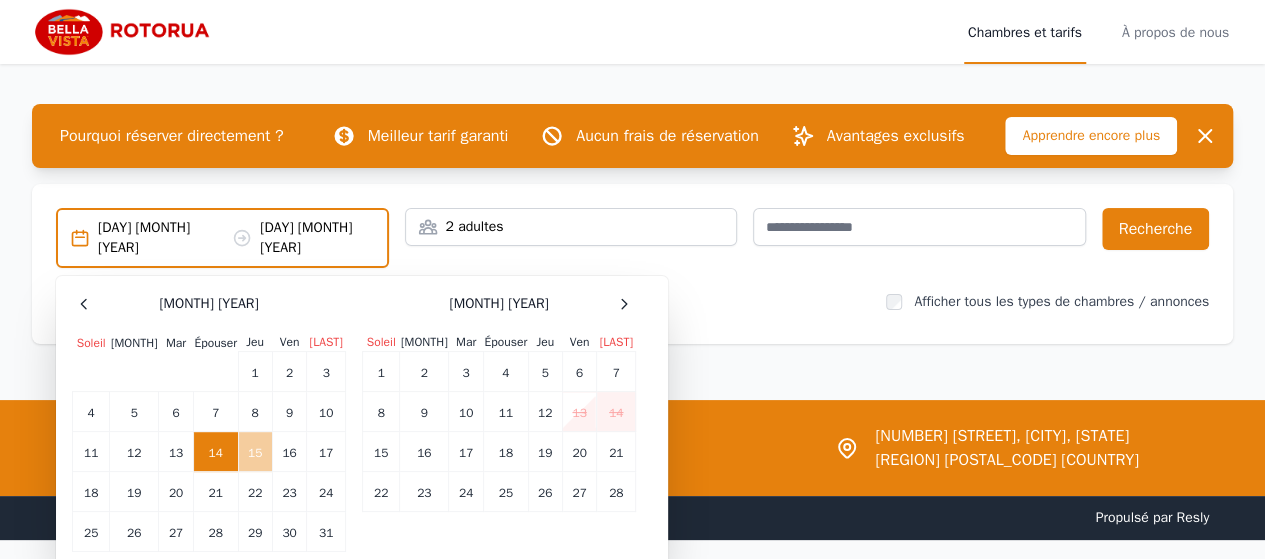 click on "15" at bounding box center [255, 453] 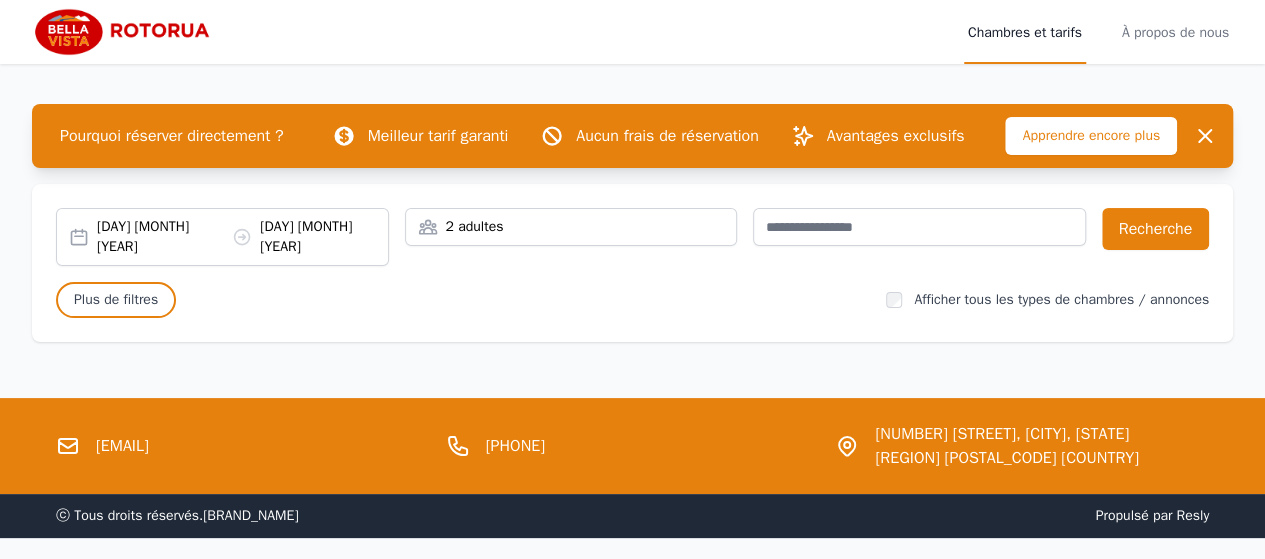 click 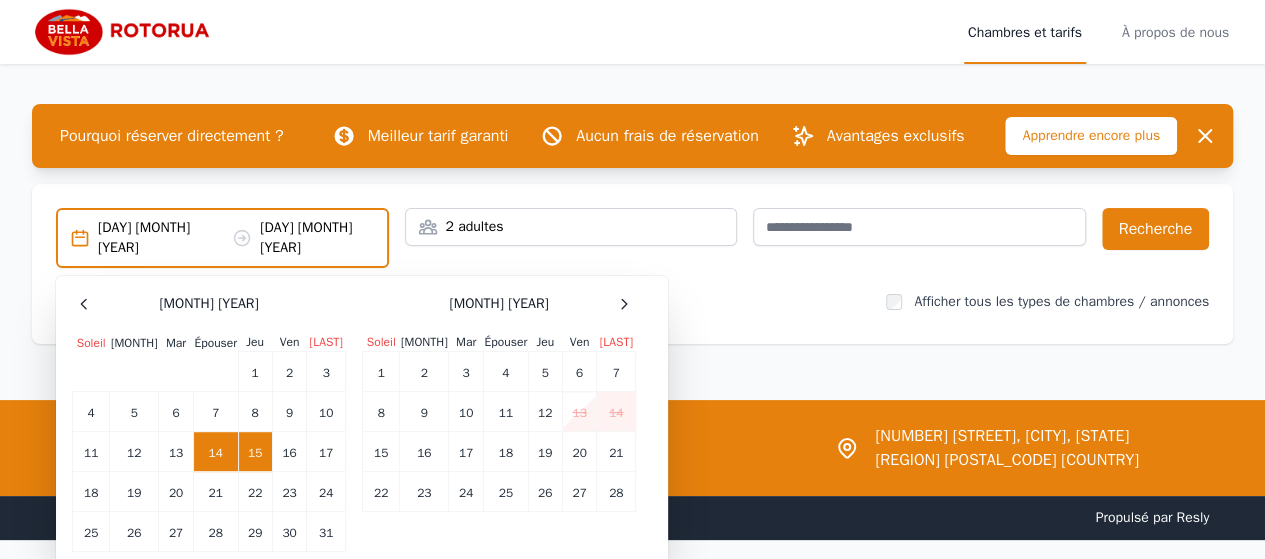 click on "14" at bounding box center (216, 453) 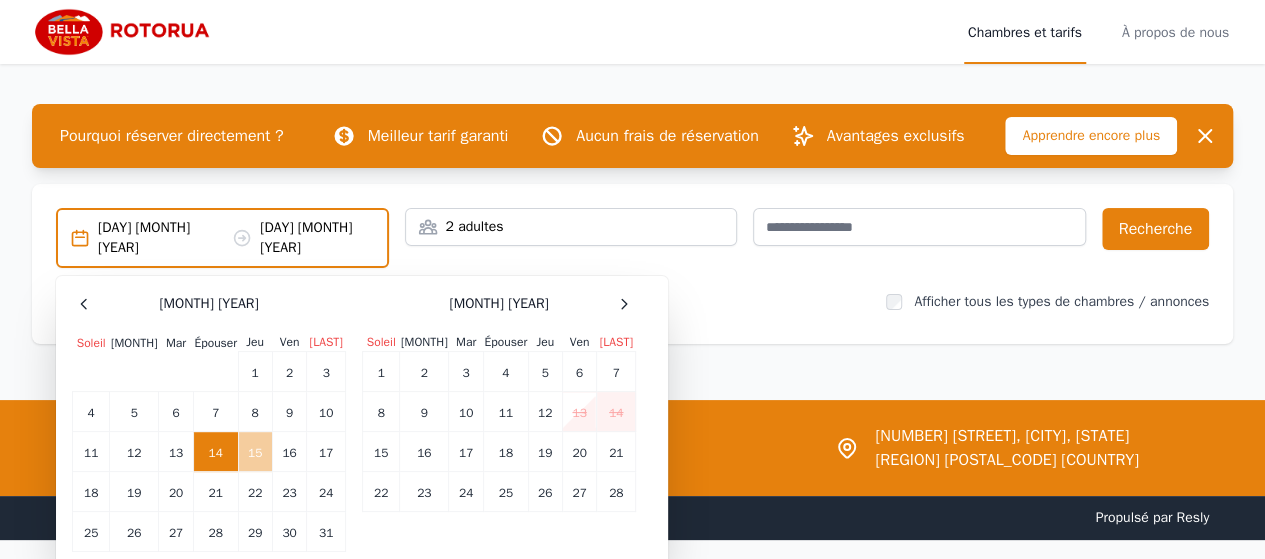 click on "15" at bounding box center (255, 453) 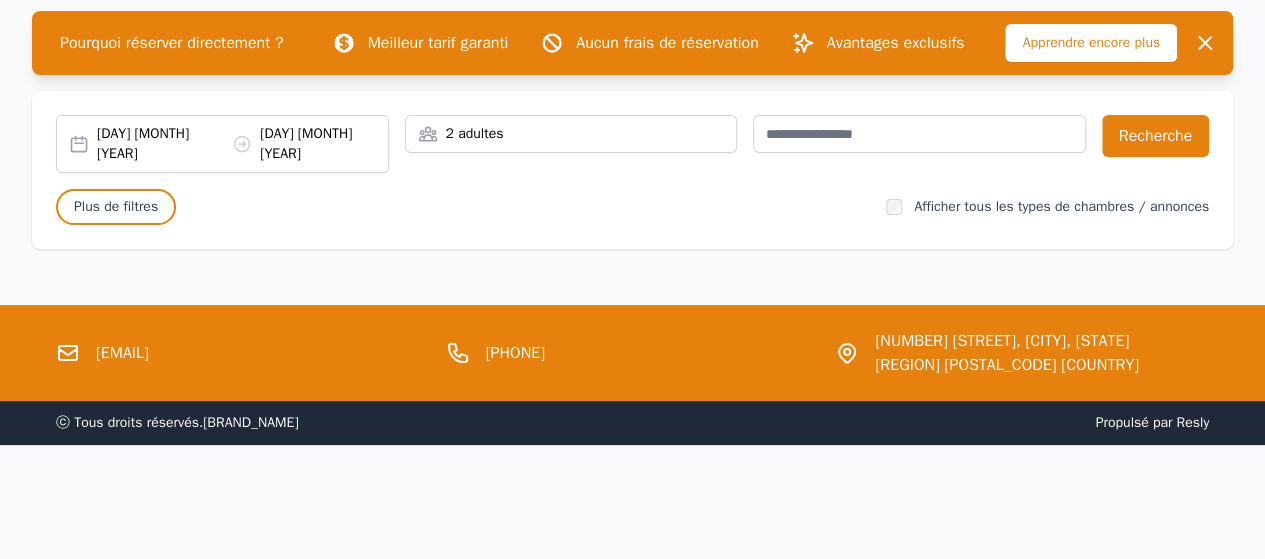 scroll, scrollTop: 96, scrollLeft: 0, axis: vertical 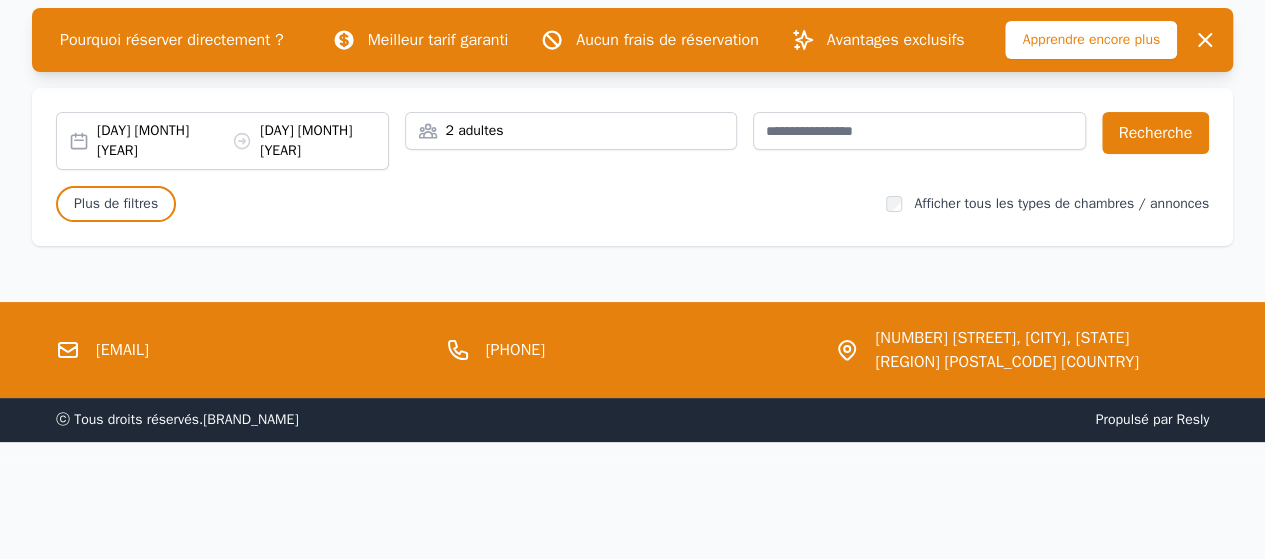 click on "09 août 2025" at bounding box center (145, 140) 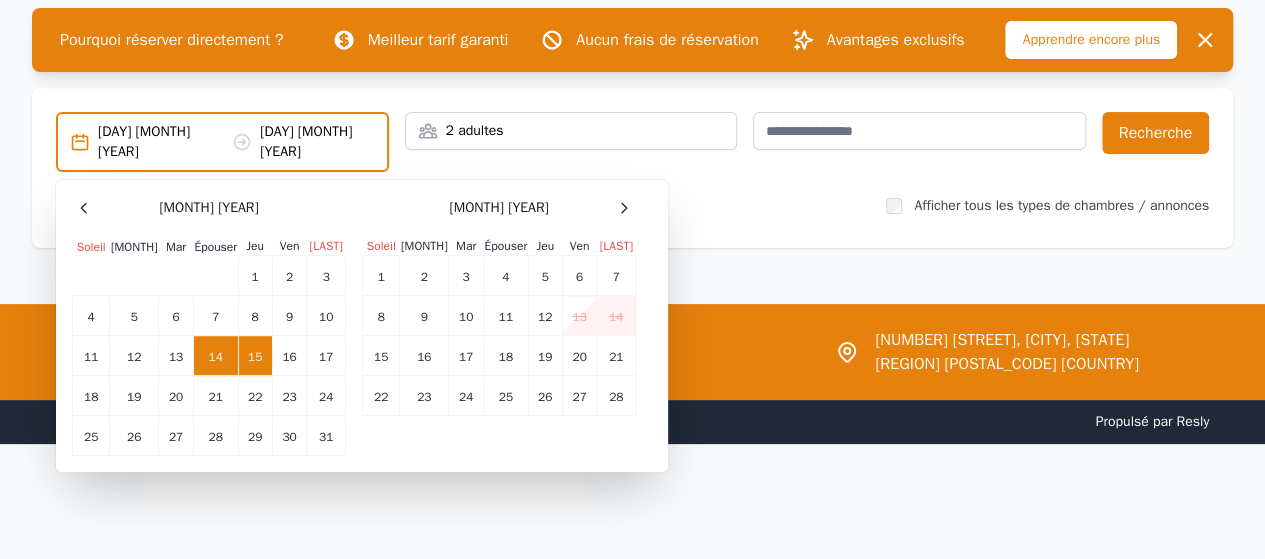 click on "14" at bounding box center [216, 357] 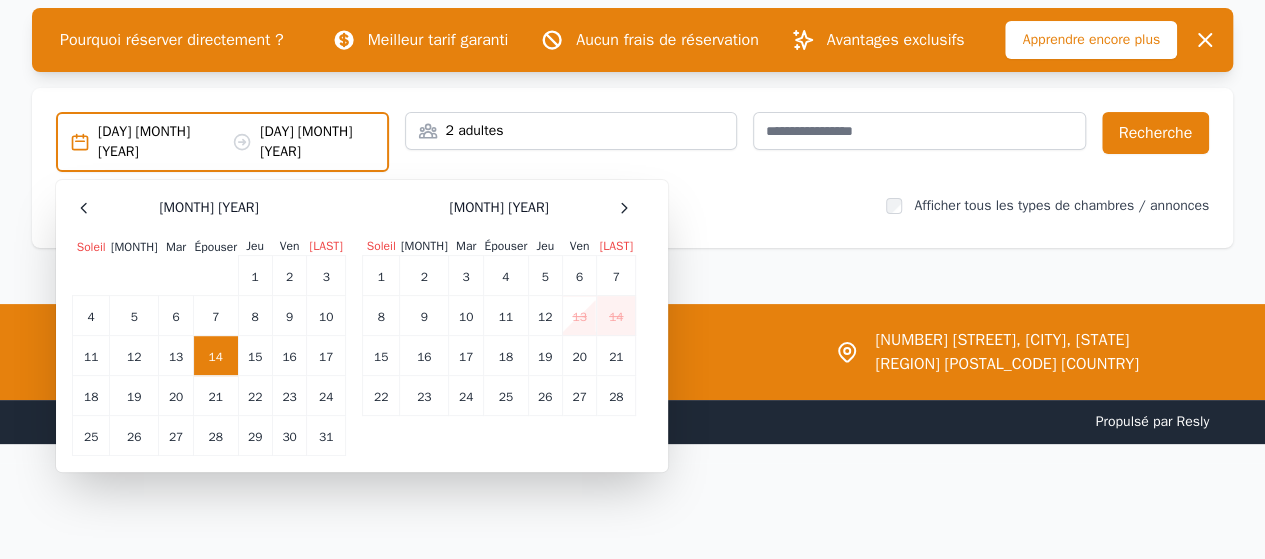 click on "09 août 2025 10 août 2025" at bounding box center [222, 142] 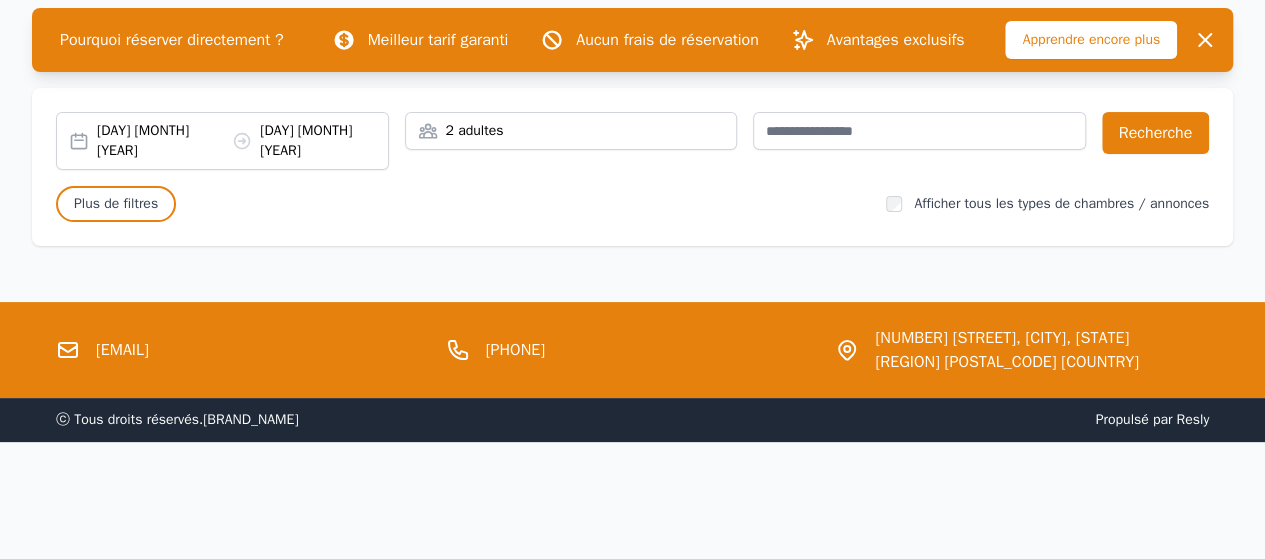 click on "09 août 2025 10 août 2025" at bounding box center (222, 141) 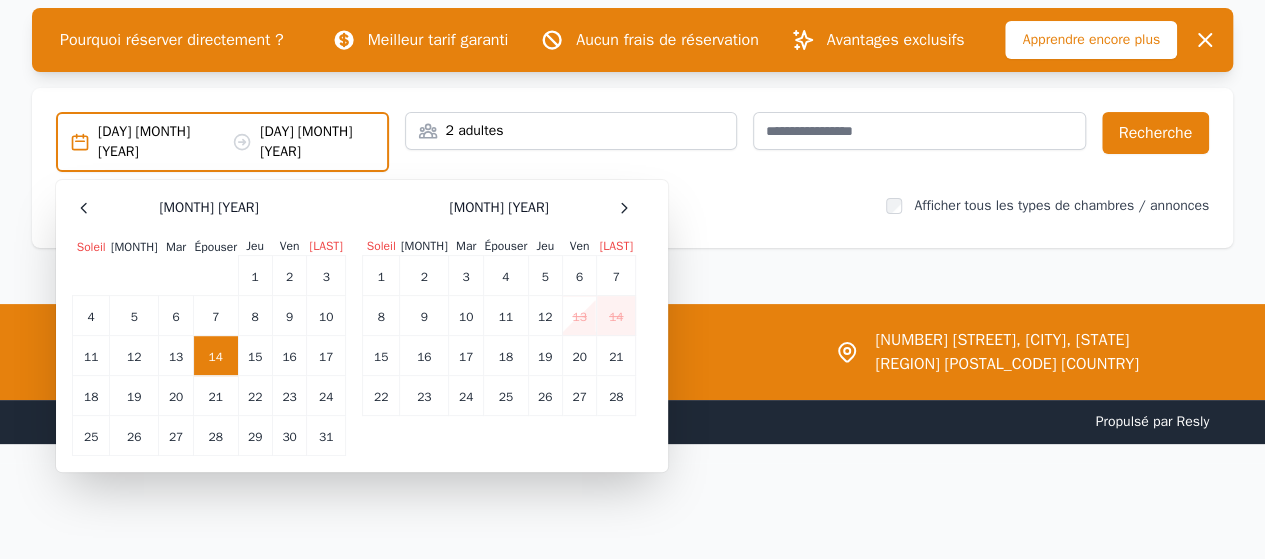 click on "14" at bounding box center (215, 356) 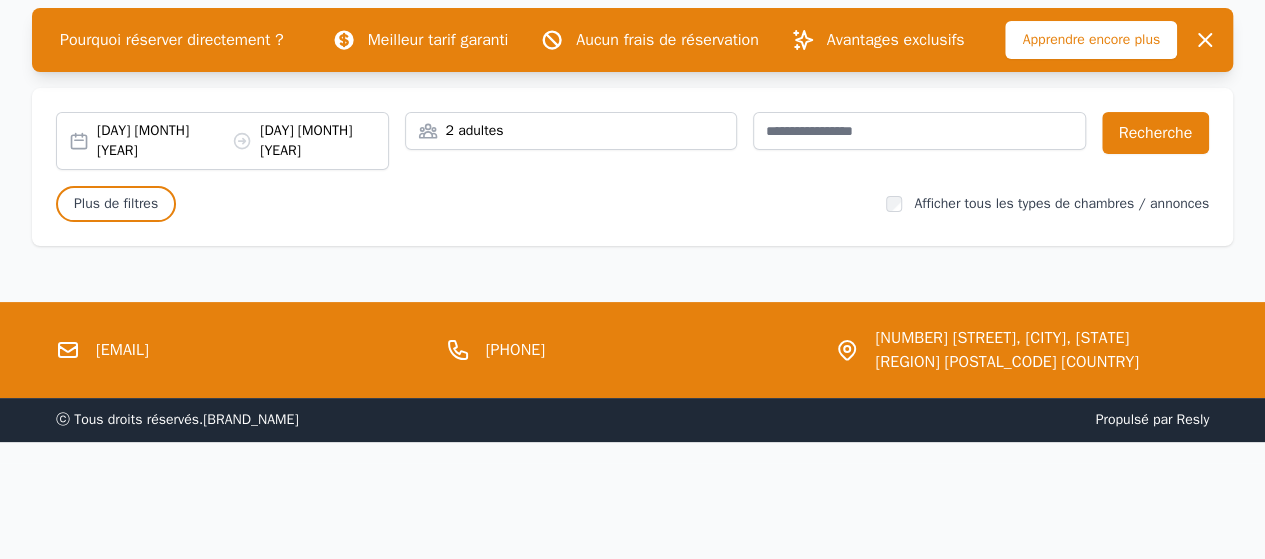 click on "10 août 2025" at bounding box center [308, 140] 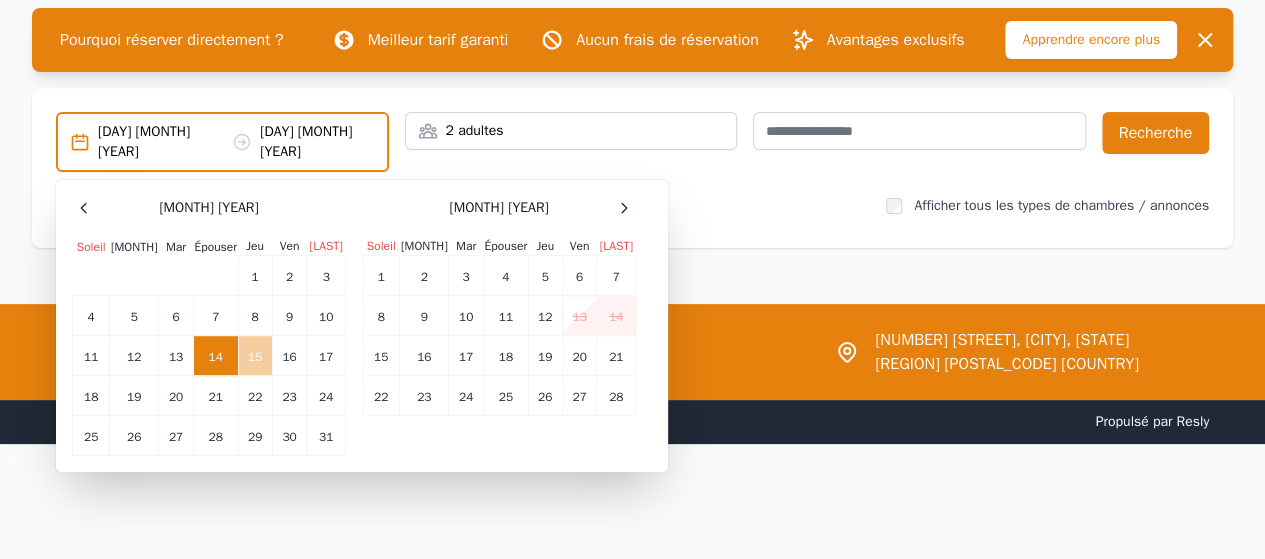 click on "15" at bounding box center (255, 357) 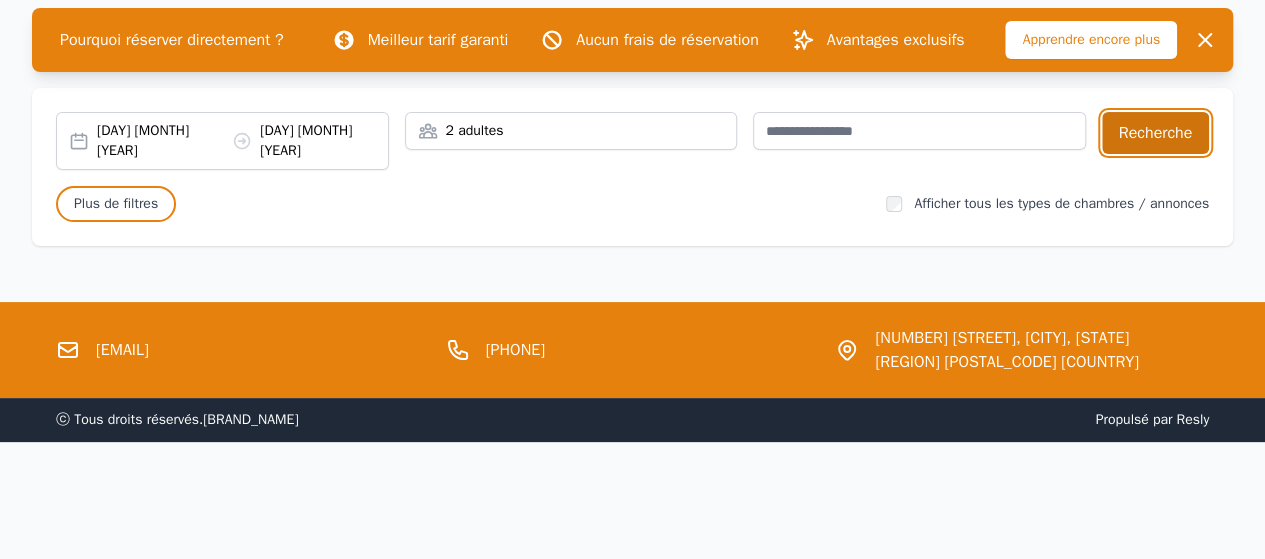 click on "Recherche" at bounding box center [1155, 133] 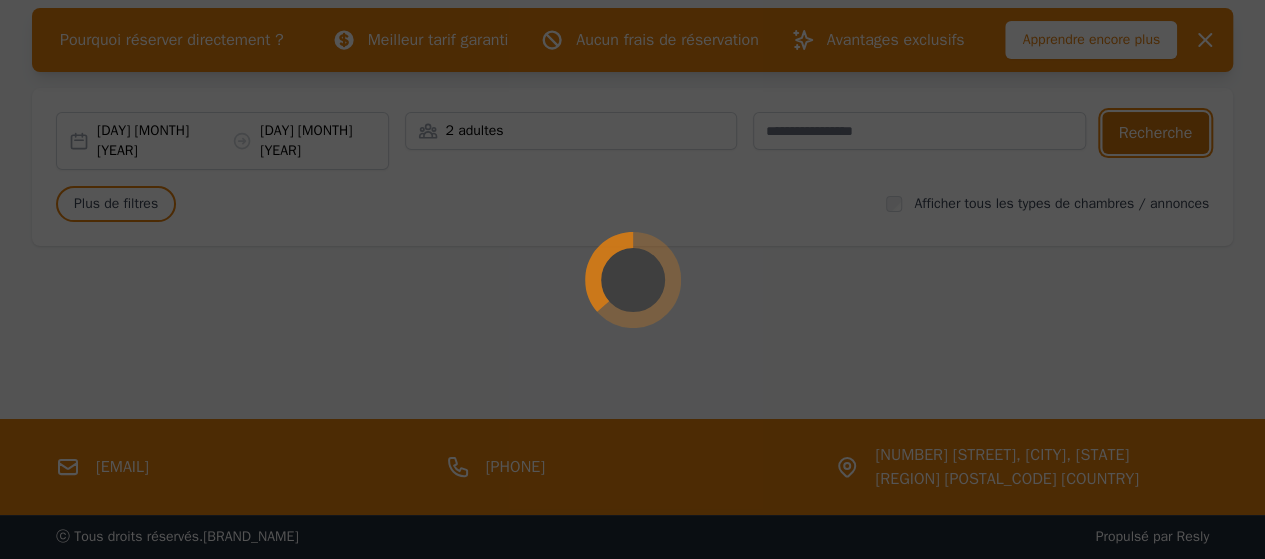 scroll, scrollTop: 0, scrollLeft: 0, axis: both 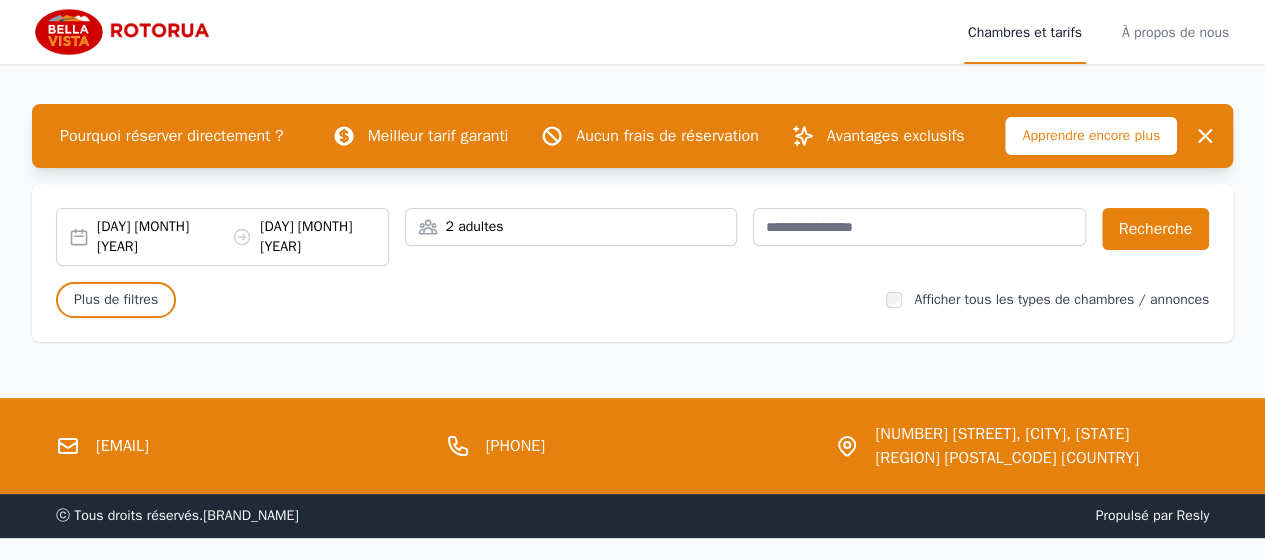 click on "Chambres et tarifs" at bounding box center (1025, 32) 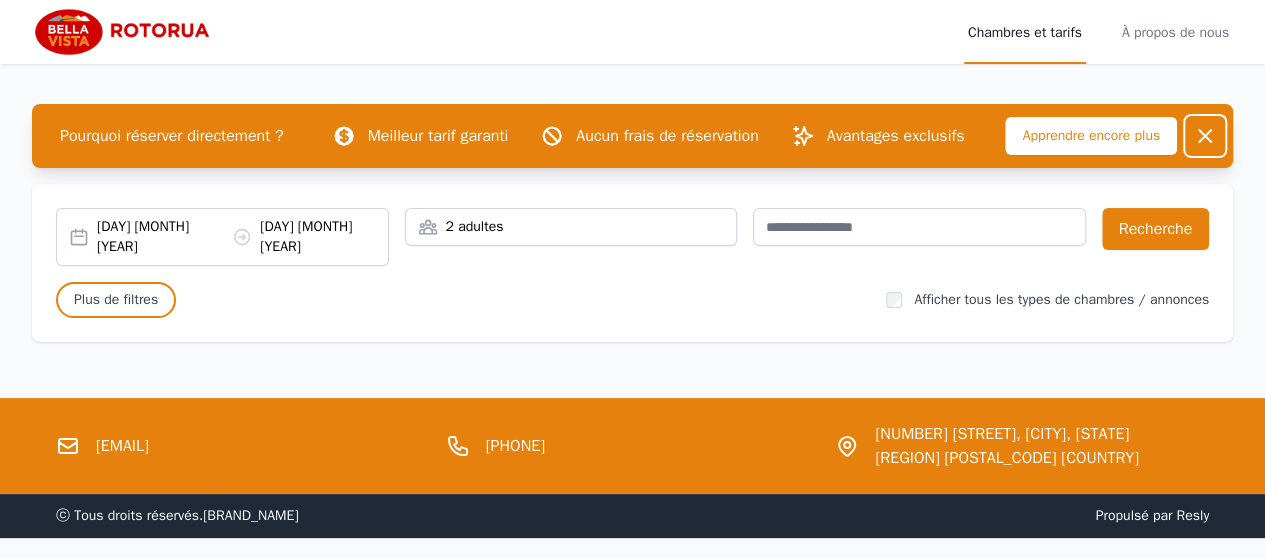 click 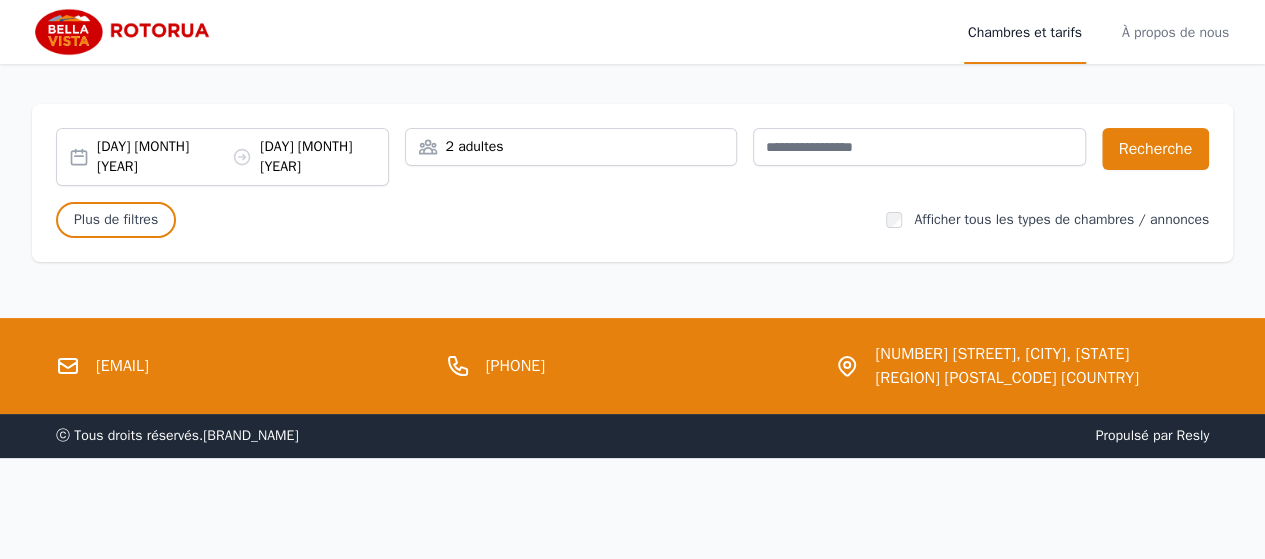click on "09 août 2025" at bounding box center (145, 156) 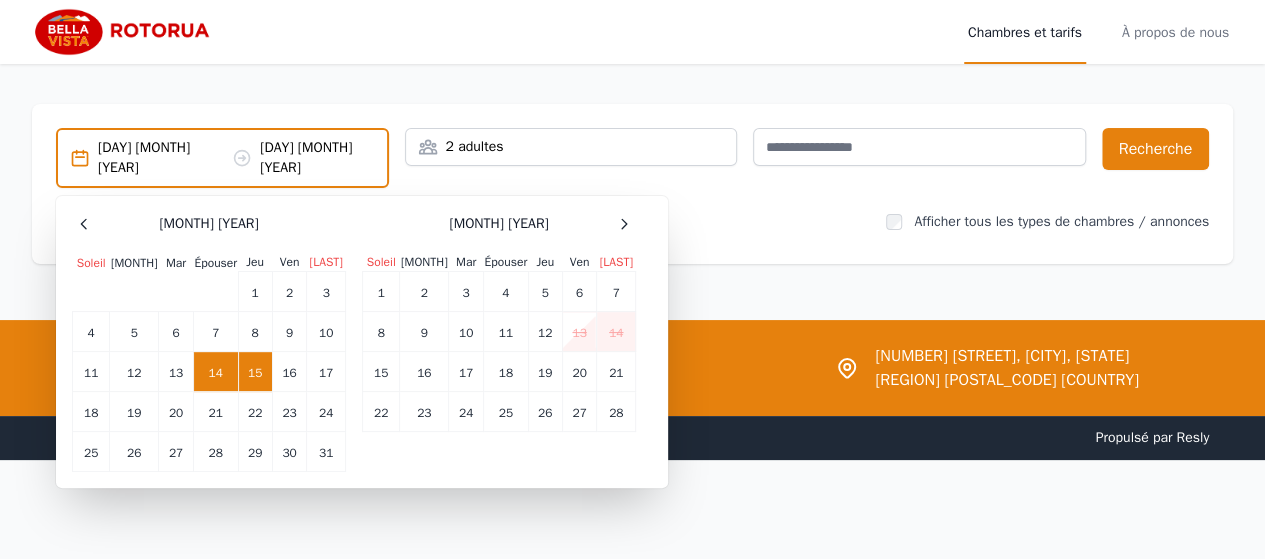 click on "14" at bounding box center [215, 372] 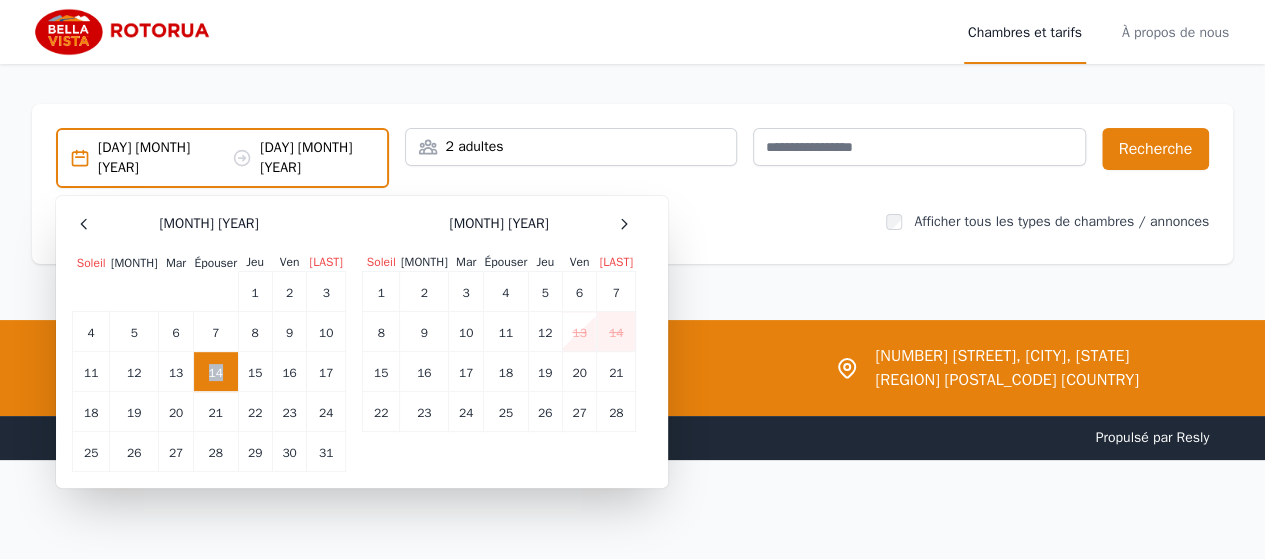 click on "14" at bounding box center [215, 372] 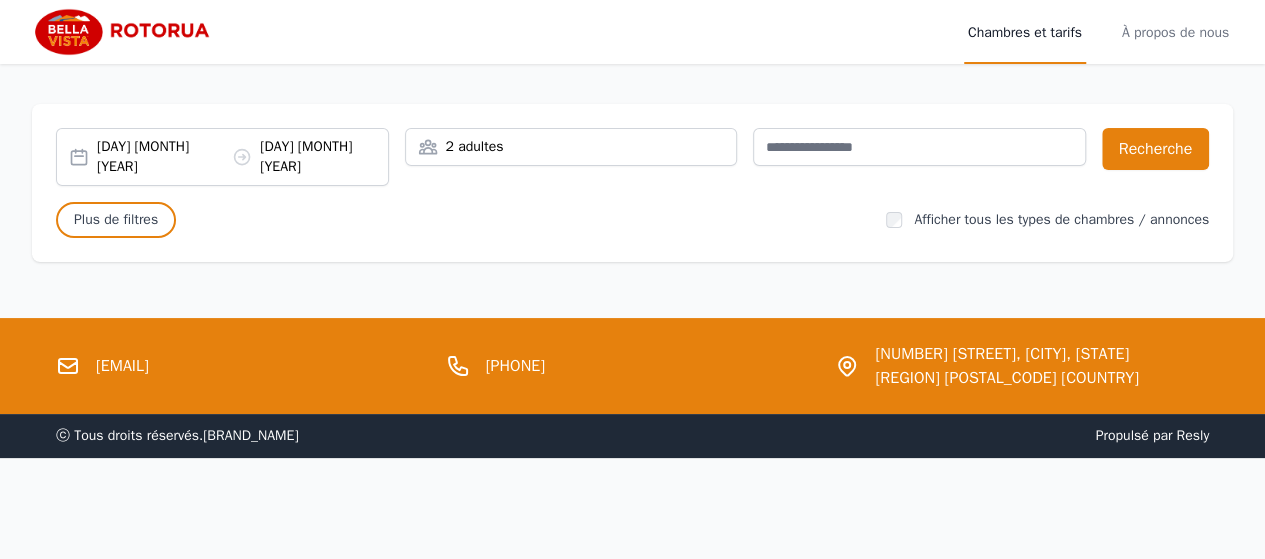 click on "09 août 2025" at bounding box center (145, 156) 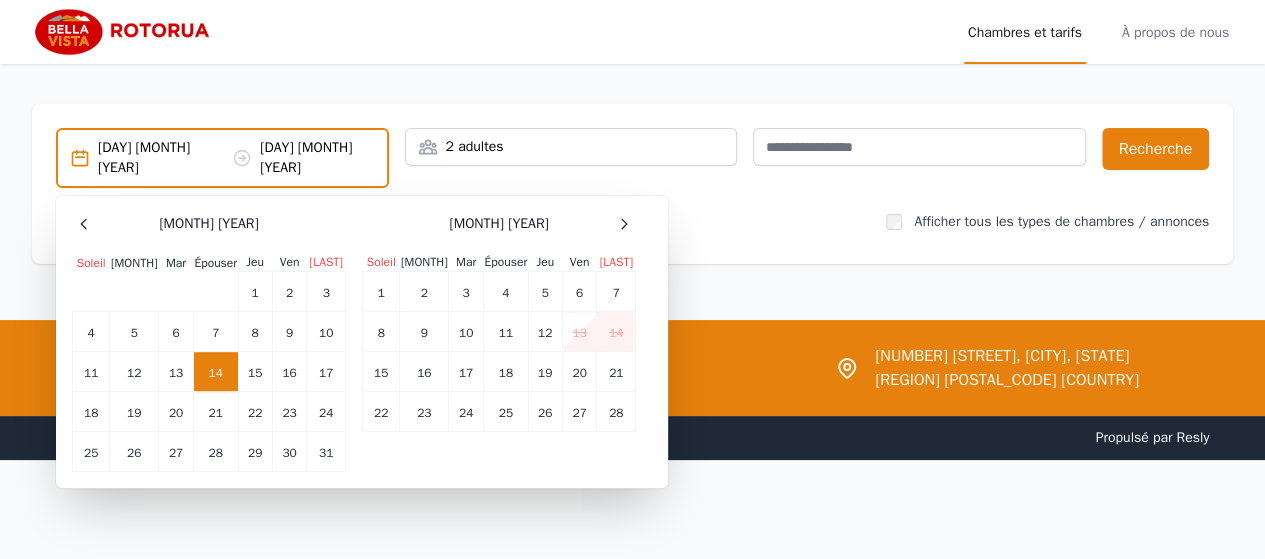 click on "14" at bounding box center (216, 373) 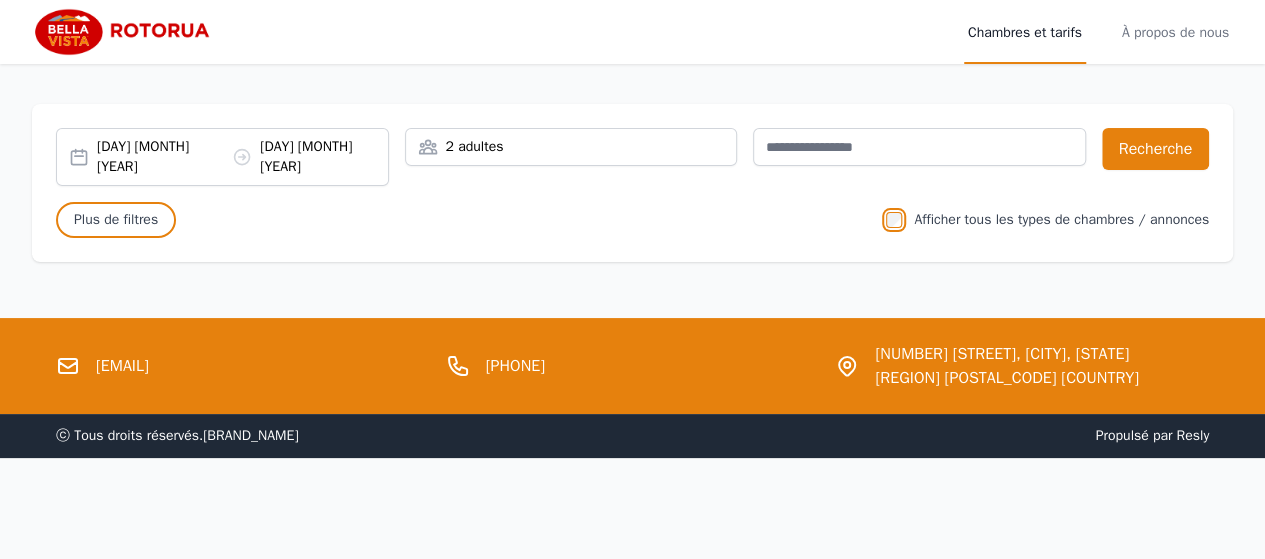 click on "09 août 2025" at bounding box center (145, 156) 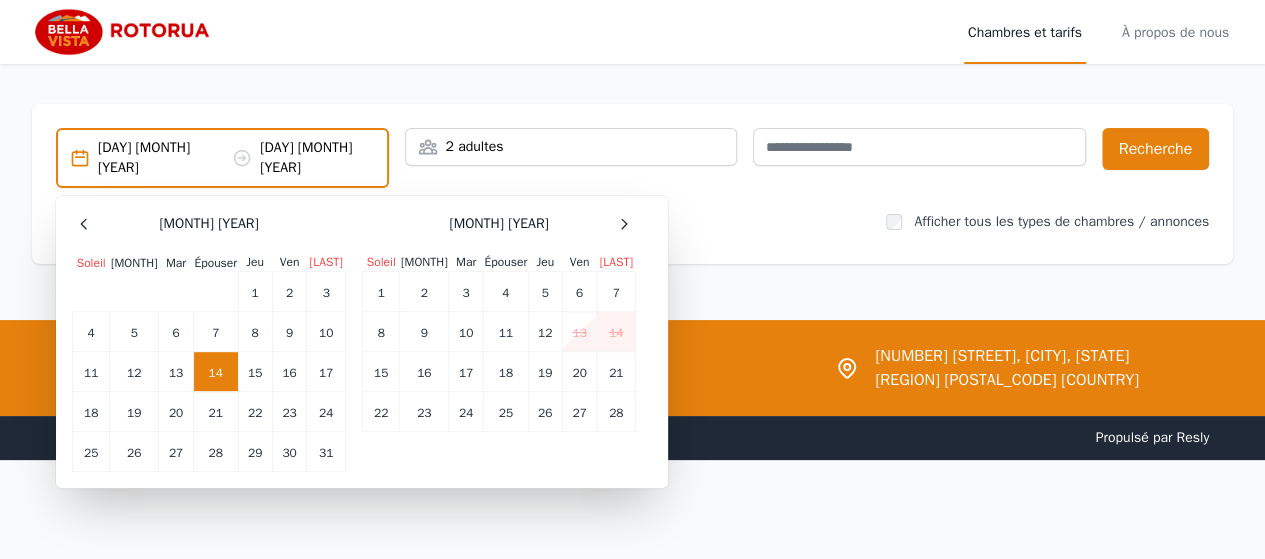 click on "14" at bounding box center [215, 372] 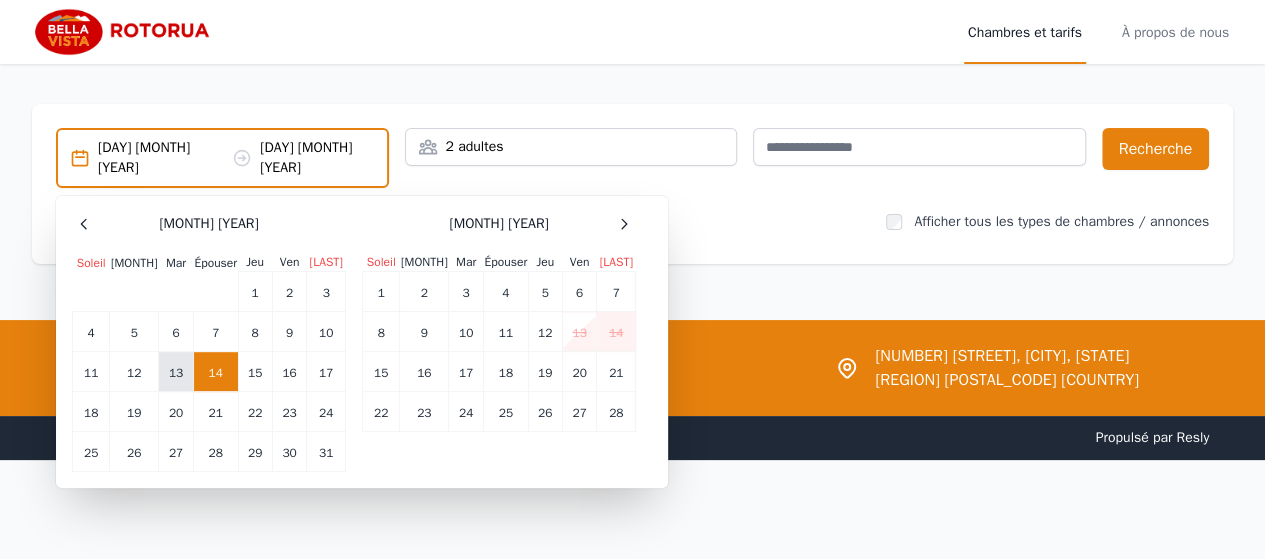 click on "13" at bounding box center (176, 372) 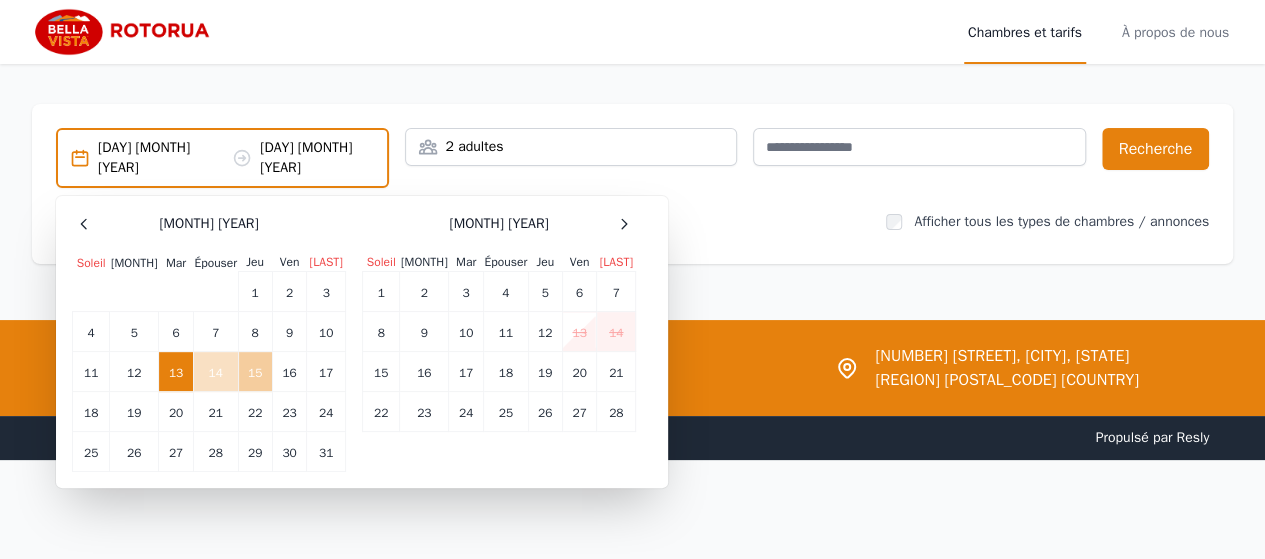 click on "15" at bounding box center [255, 372] 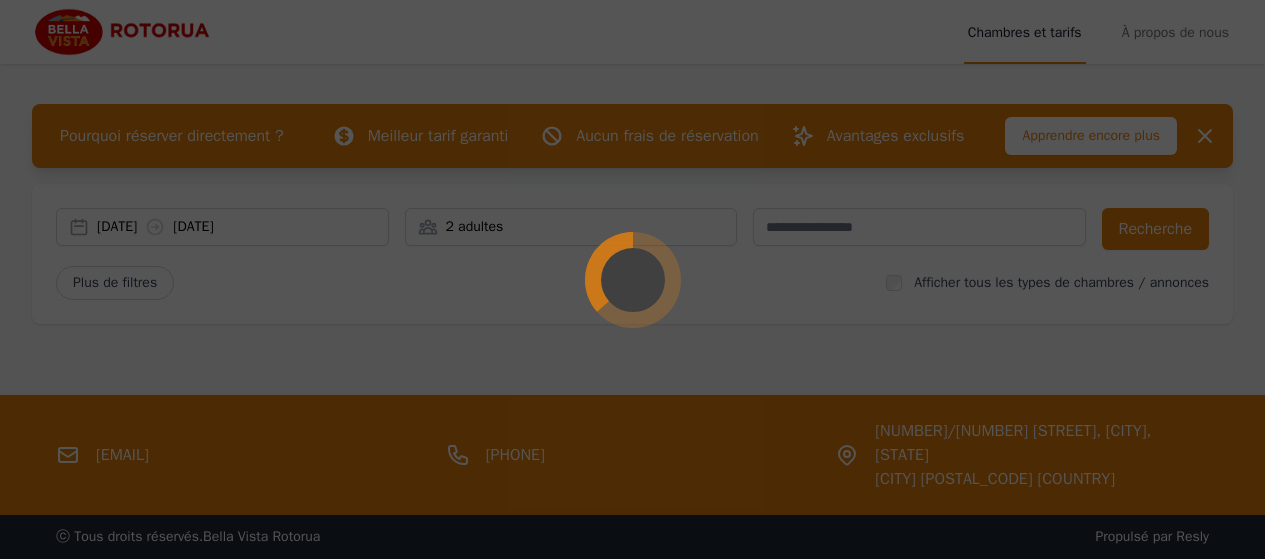 scroll, scrollTop: 0, scrollLeft: 0, axis: both 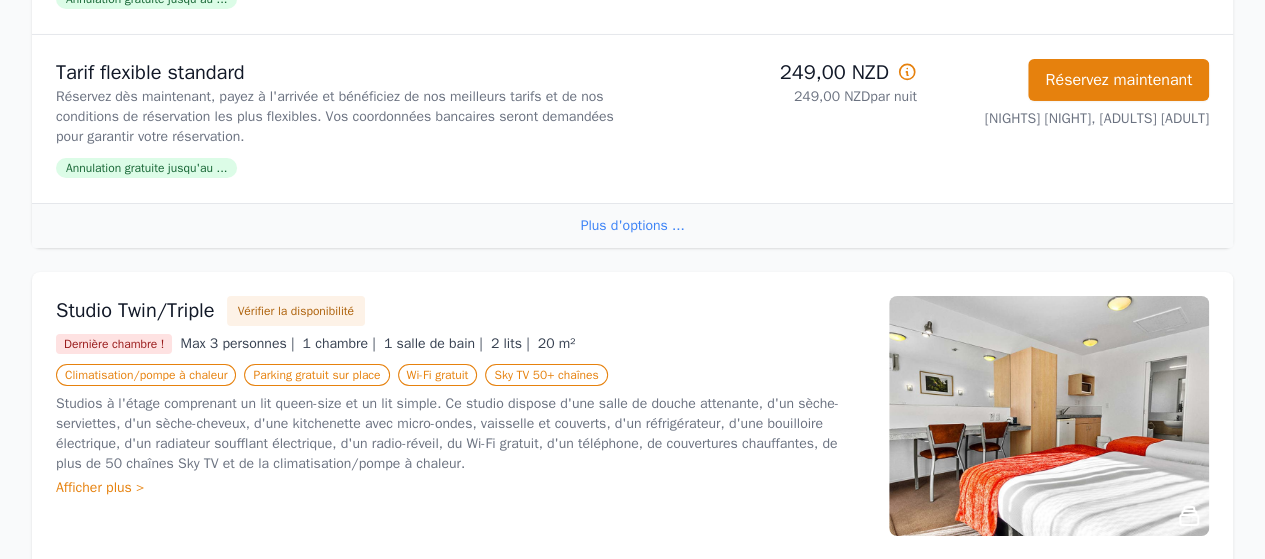 click on "Plus d'options ..." at bounding box center [632, 225] 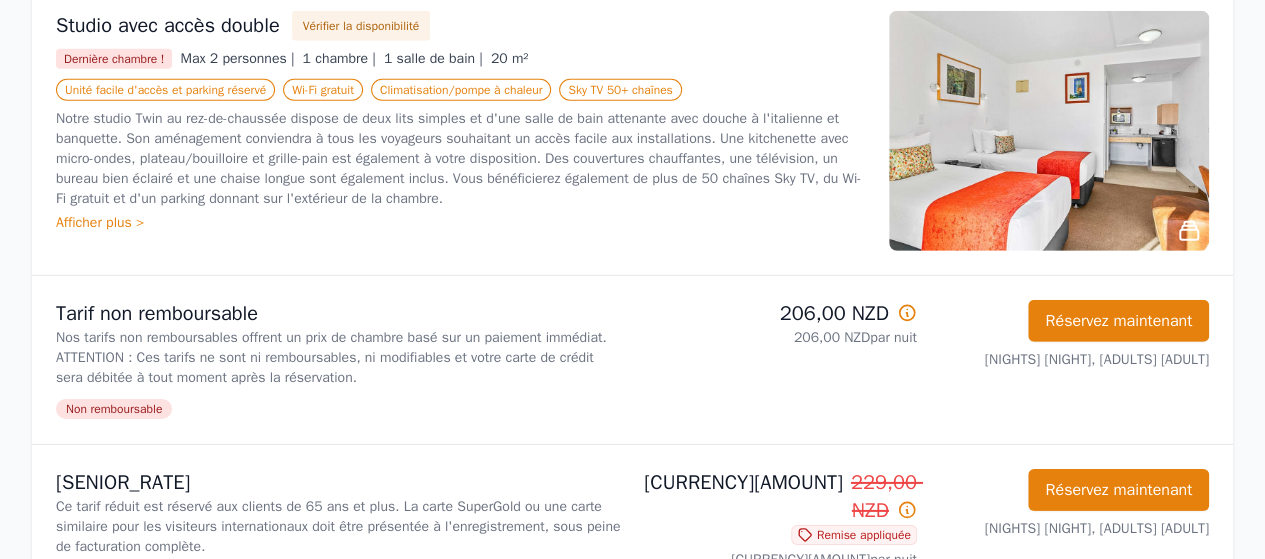 scroll, scrollTop: 2952, scrollLeft: 0, axis: vertical 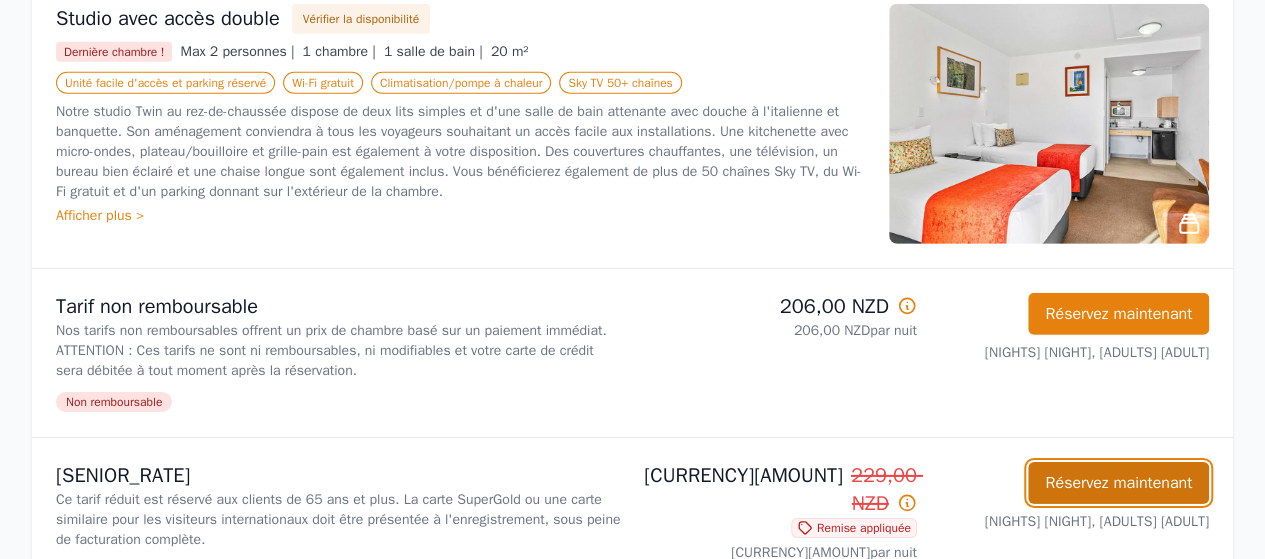 click on "Réservez maintenant" at bounding box center (1118, 483) 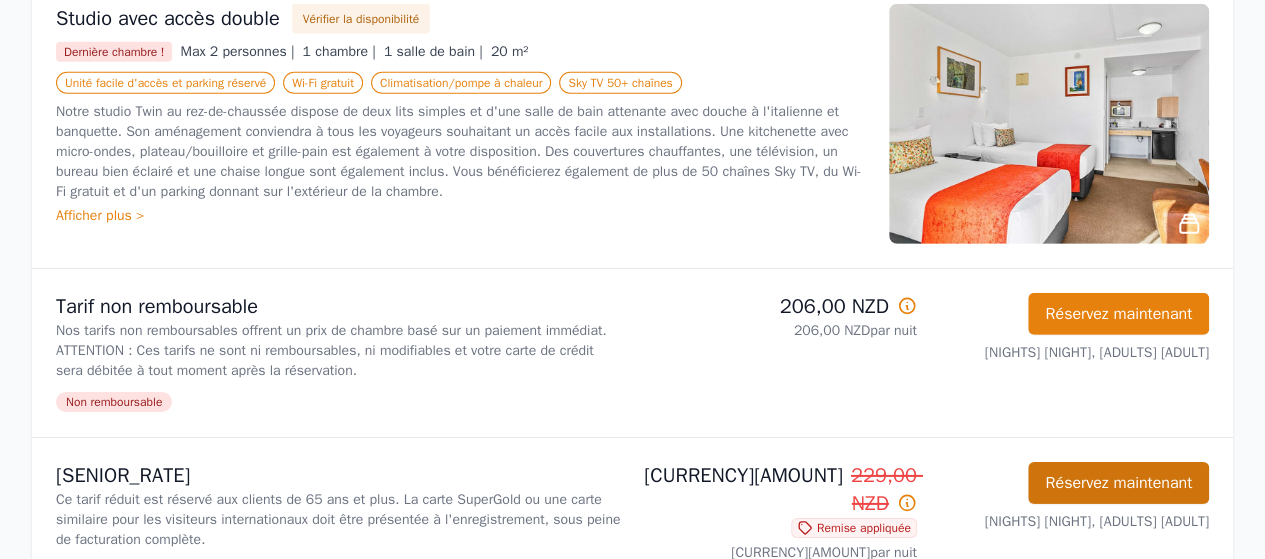 scroll, scrollTop: 96, scrollLeft: 0, axis: vertical 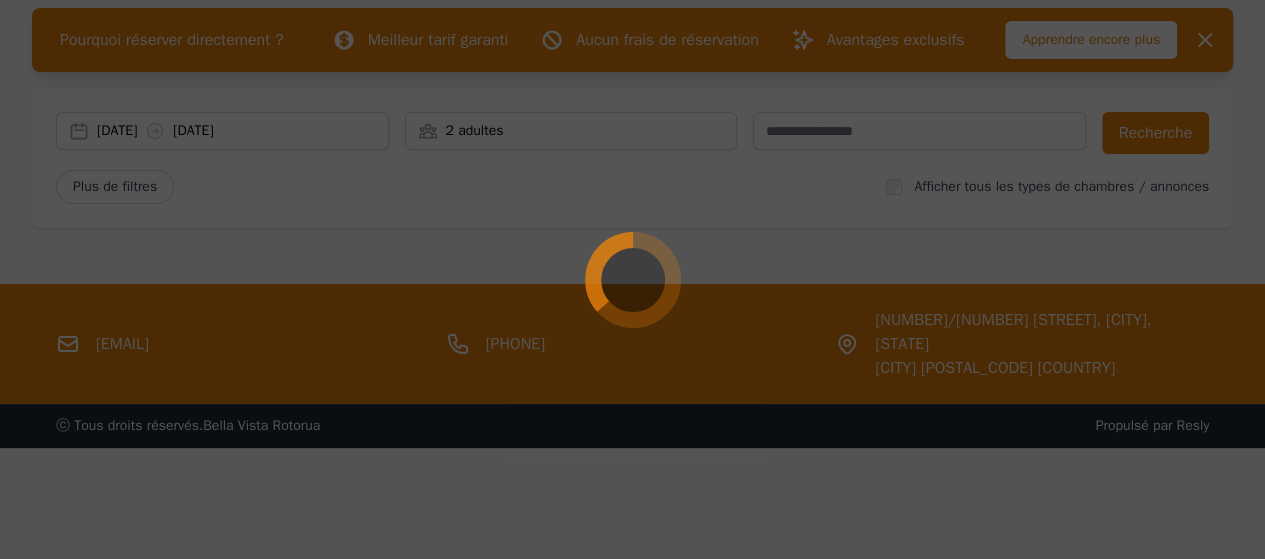 select on "**" 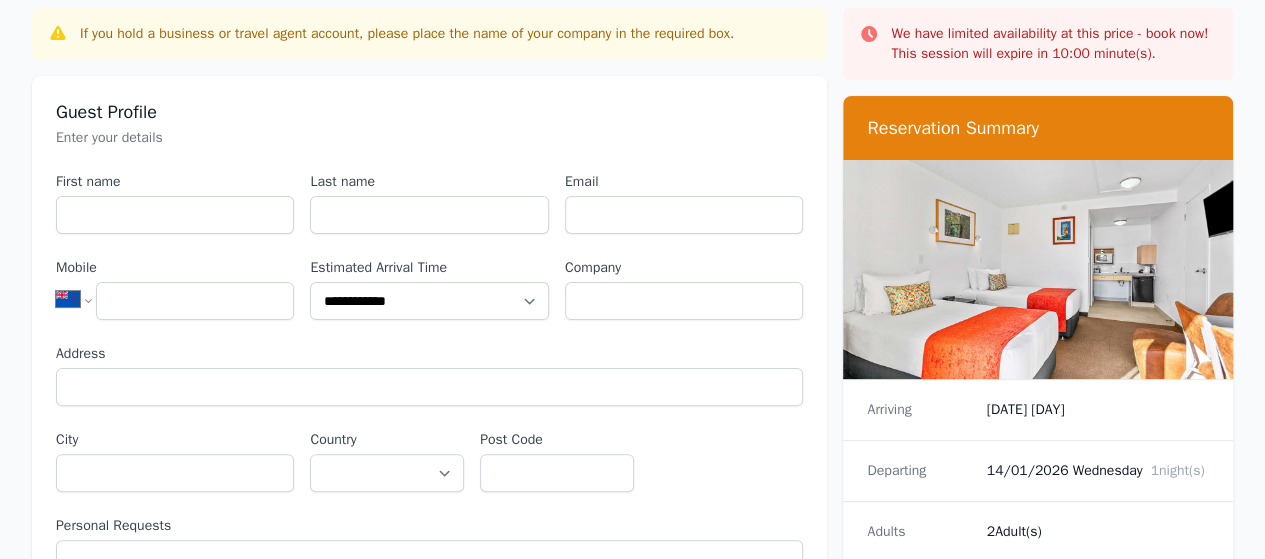 scroll, scrollTop: 0, scrollLeft: 0, axis: both 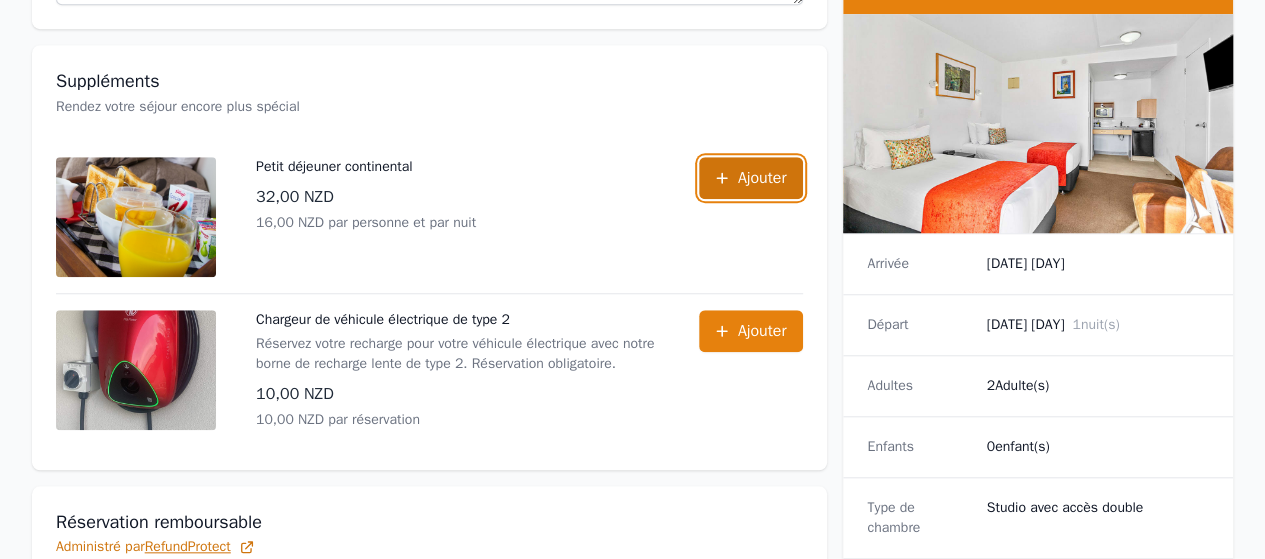 click on "Ajouter" at bounding box center [762, 178] 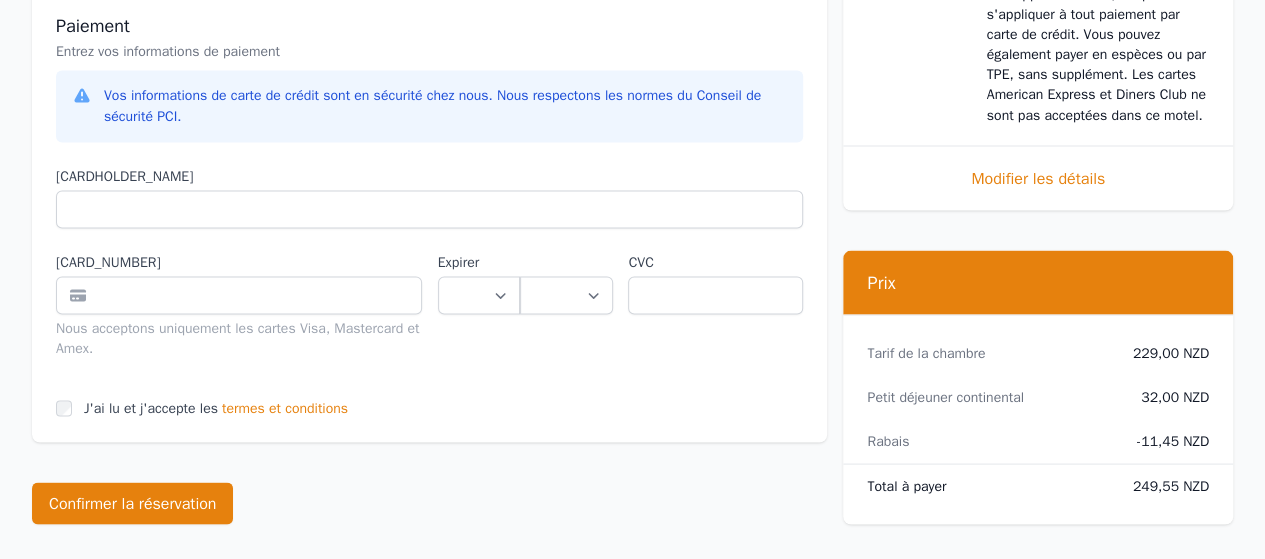 scroll, scrollTop: 1778, scrollLeft: 0, axis: vertical 